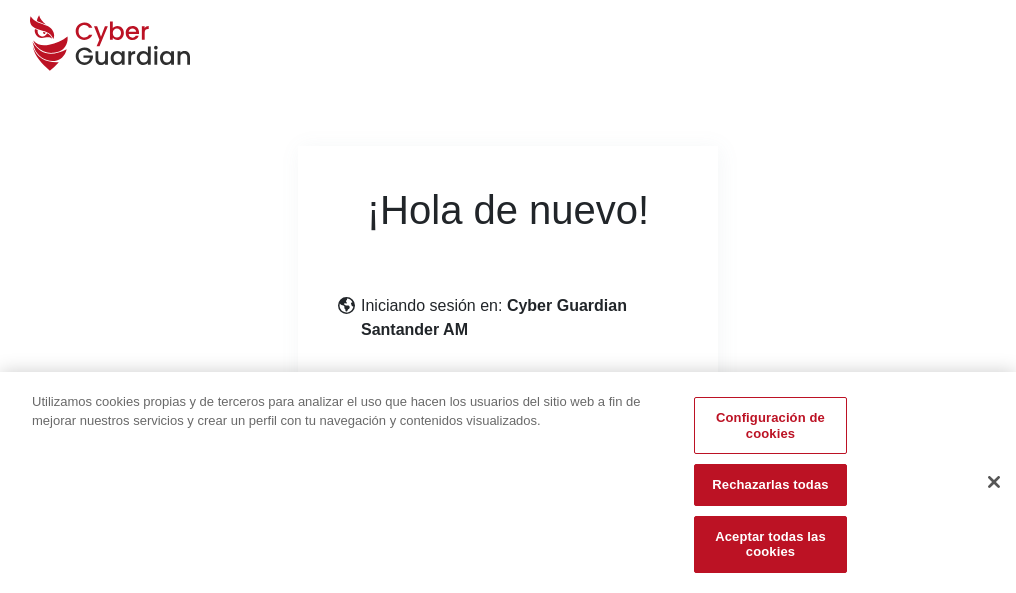 scroll, scrollTop: 245, scrollLeft: 0, axis: vertical 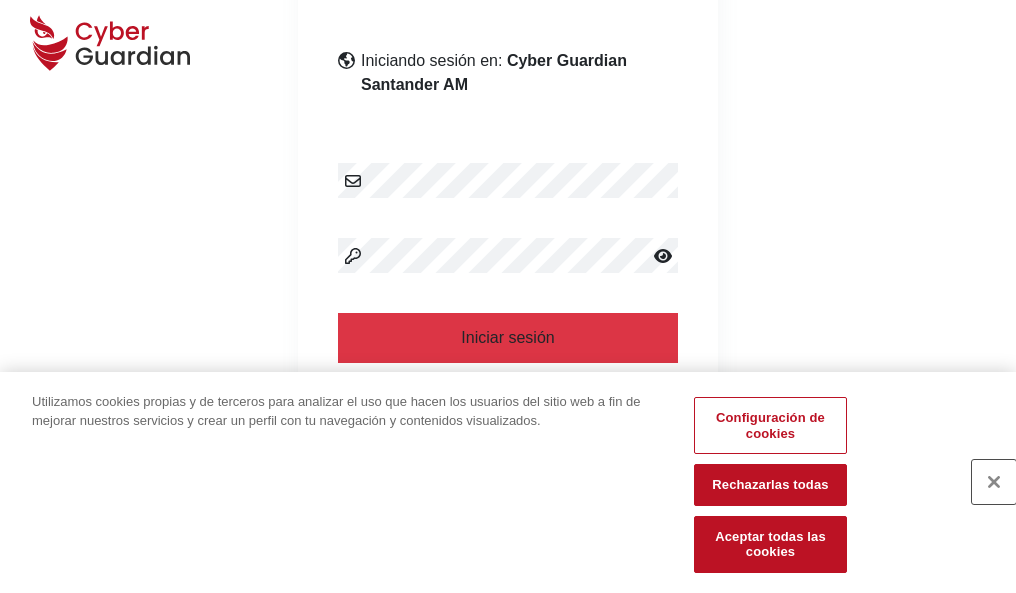 click at bounding box center (994, 482) 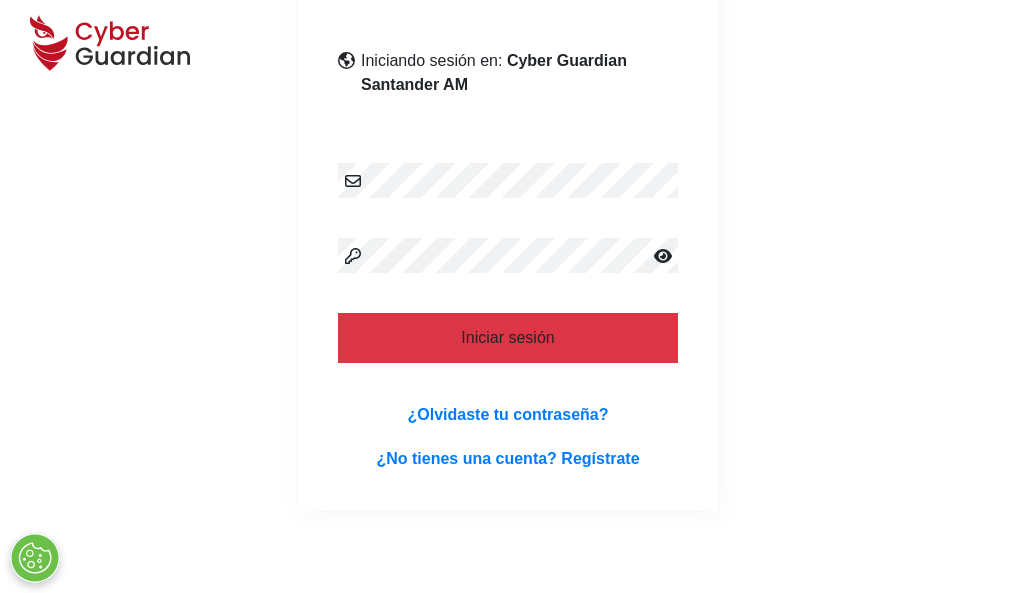 scroll, scrollTop: 389, scrollLeft: 0, axis: vertical 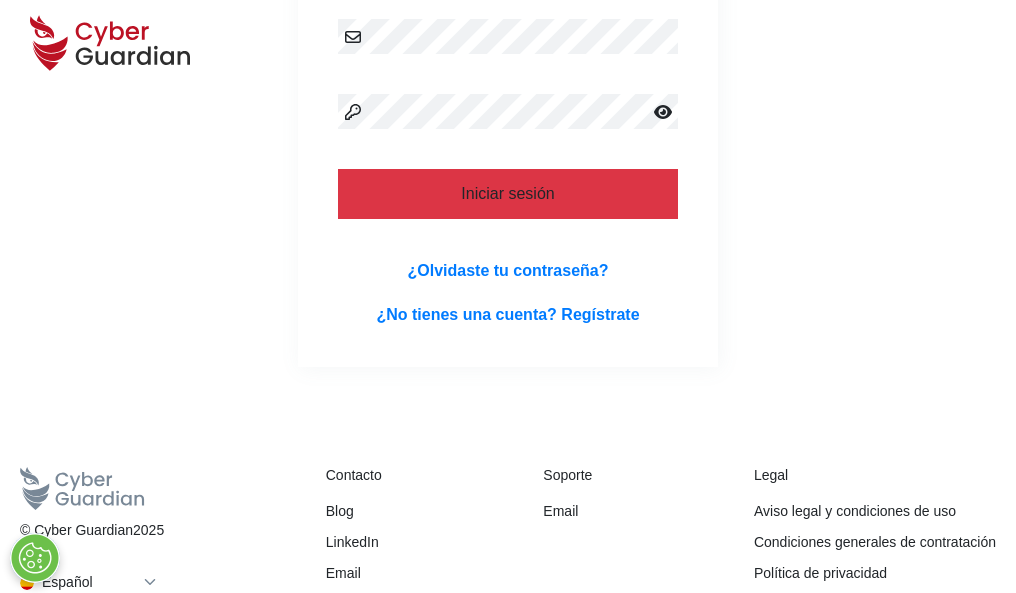 type 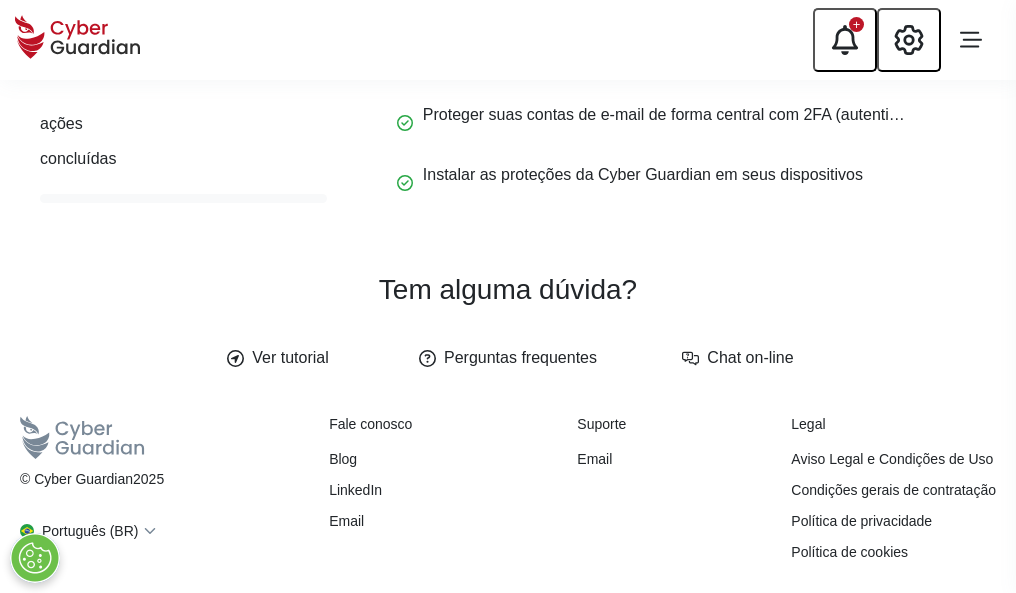 scroll, scrollTop: 0, scrollLeft: 0, axis: both 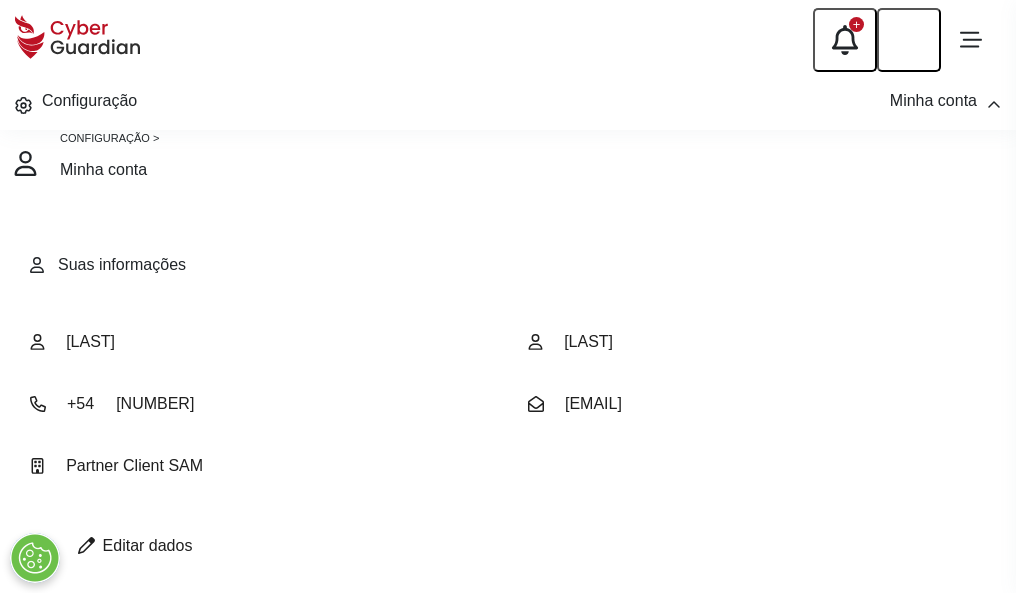 click at bounding box center (86, 545) 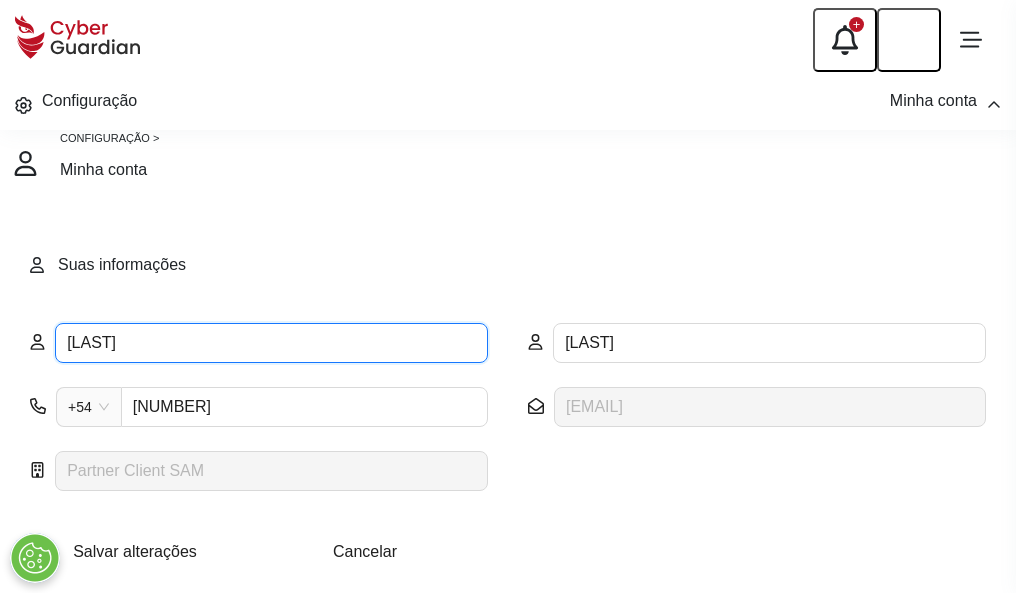 click on "GRISELDA" at bounding box center [271, 343] 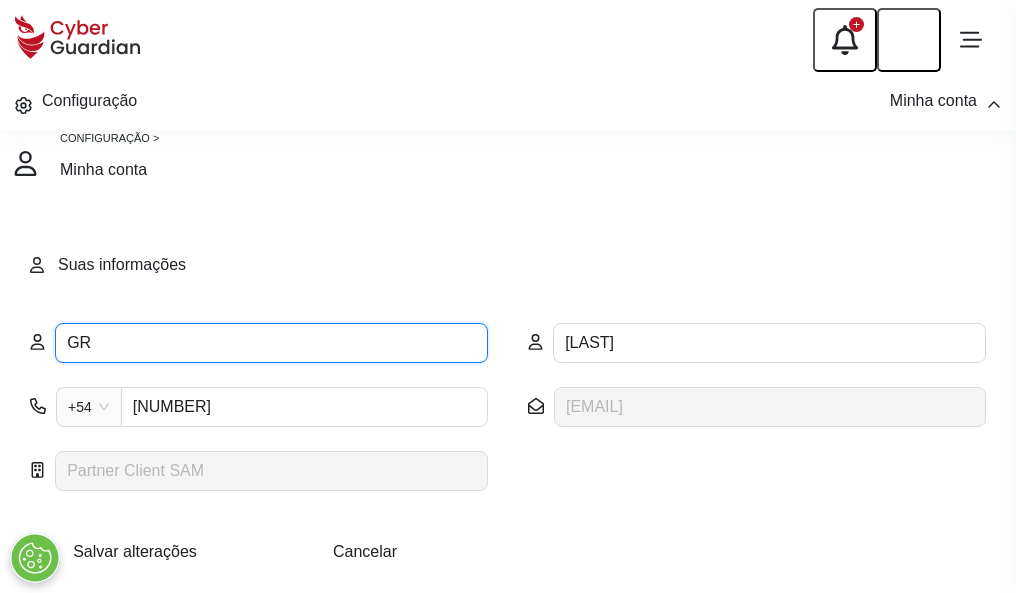 type on "G" 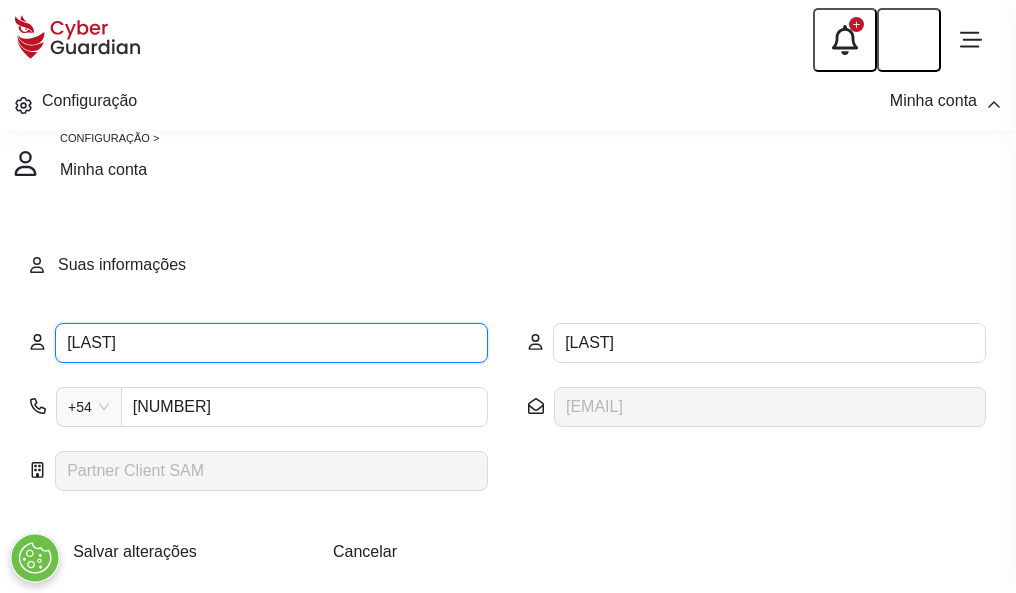 type on "Griselda" 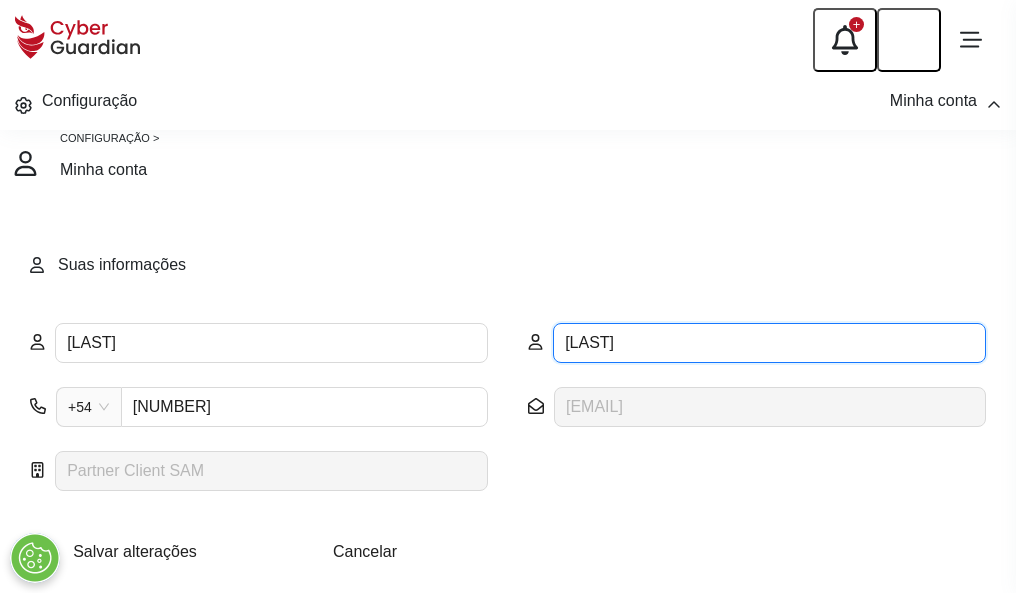 click on "VILLALOBOS" at bounding box center (769, 343) 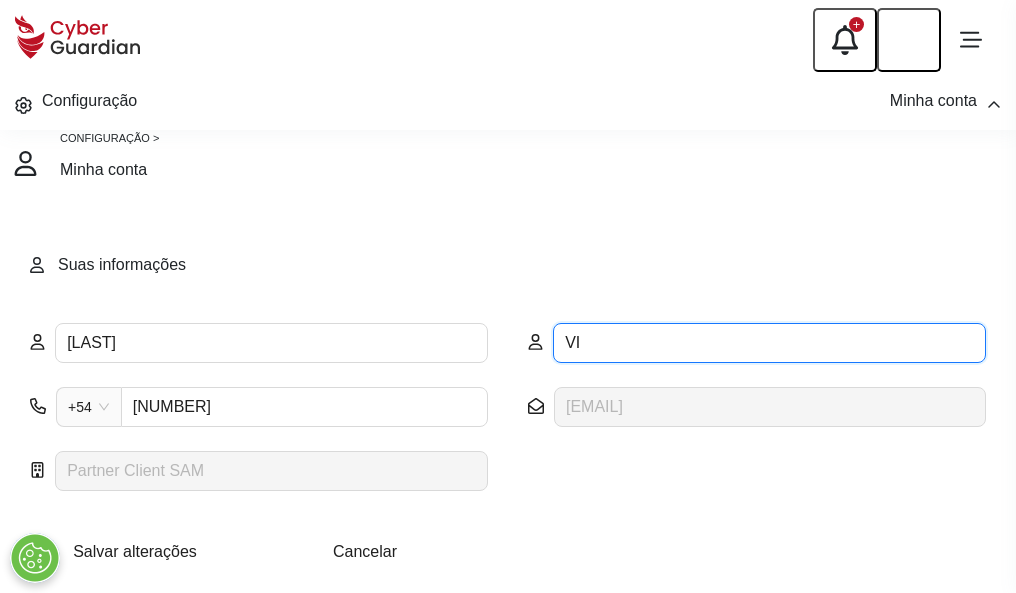 type on "V" 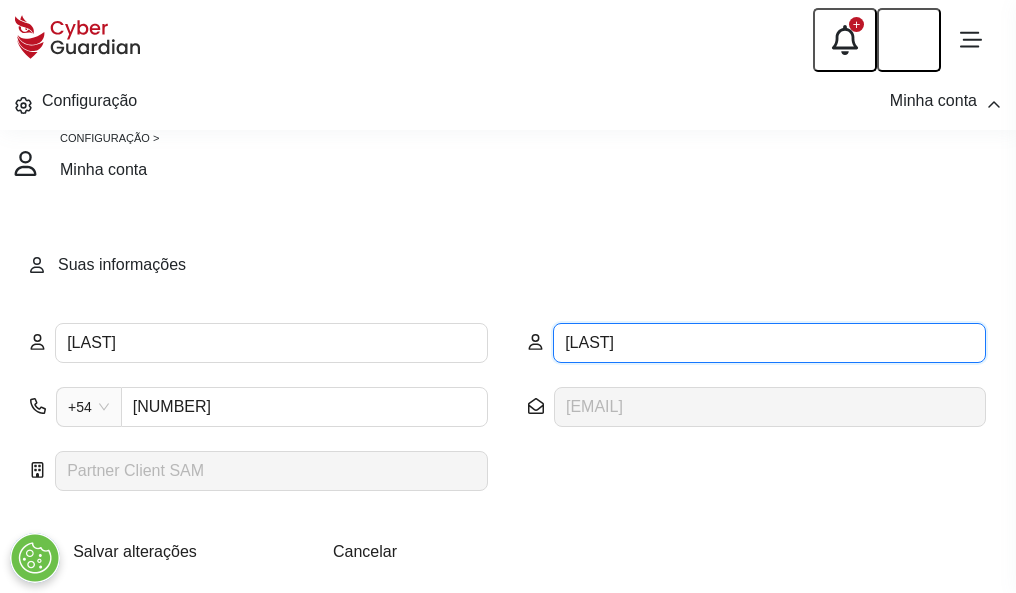 type on "Ribera" 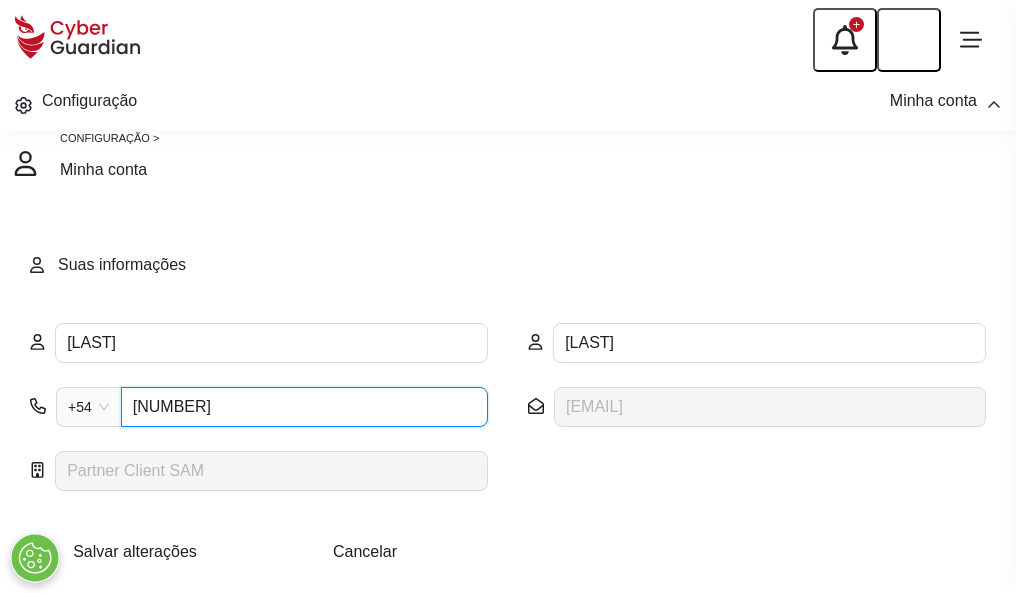 click on "4925080462" at bounding box center (304, 407) 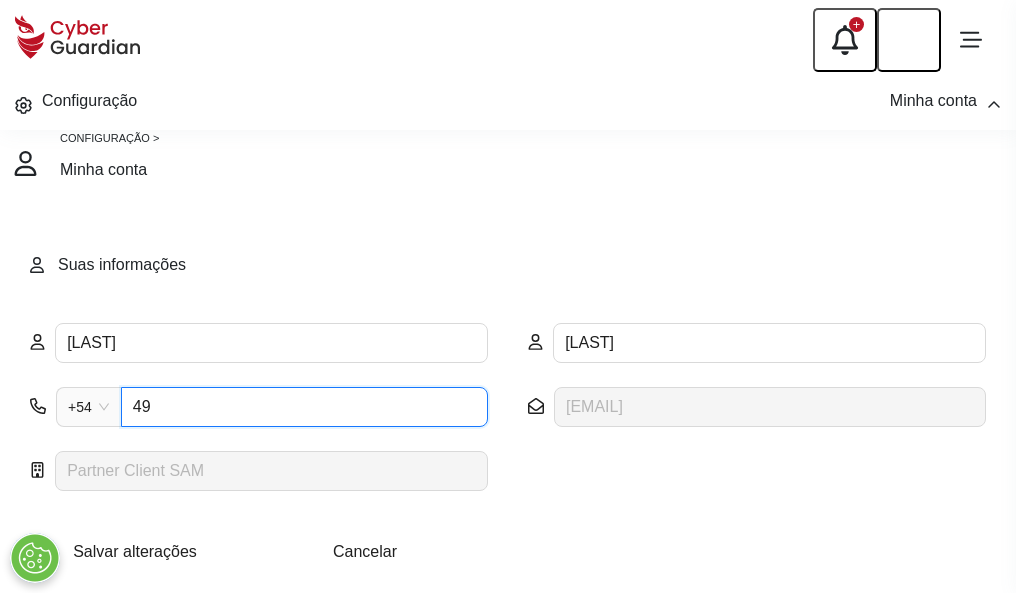 type on "4" 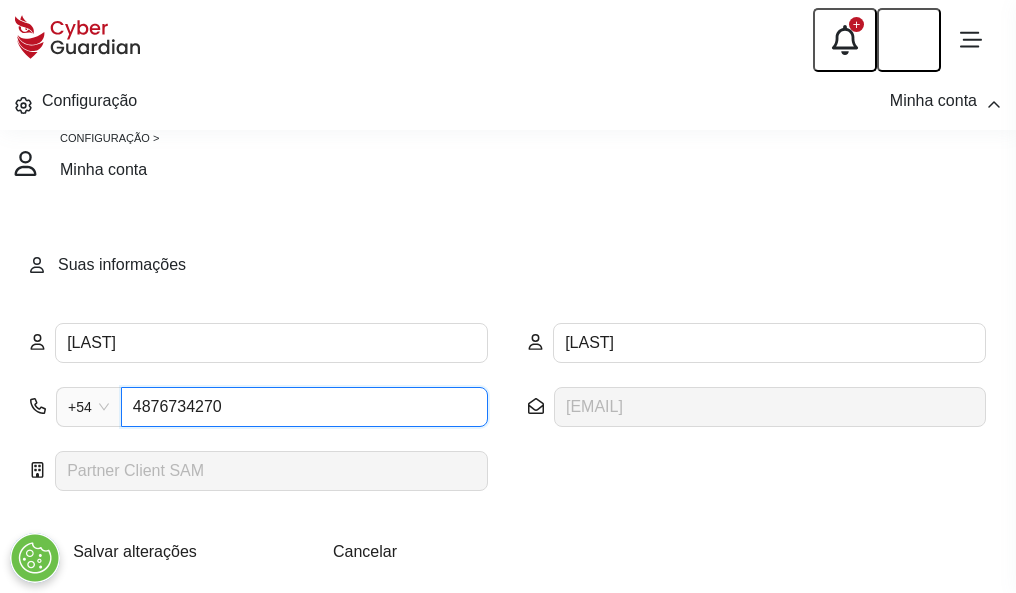 type on "4876734270" 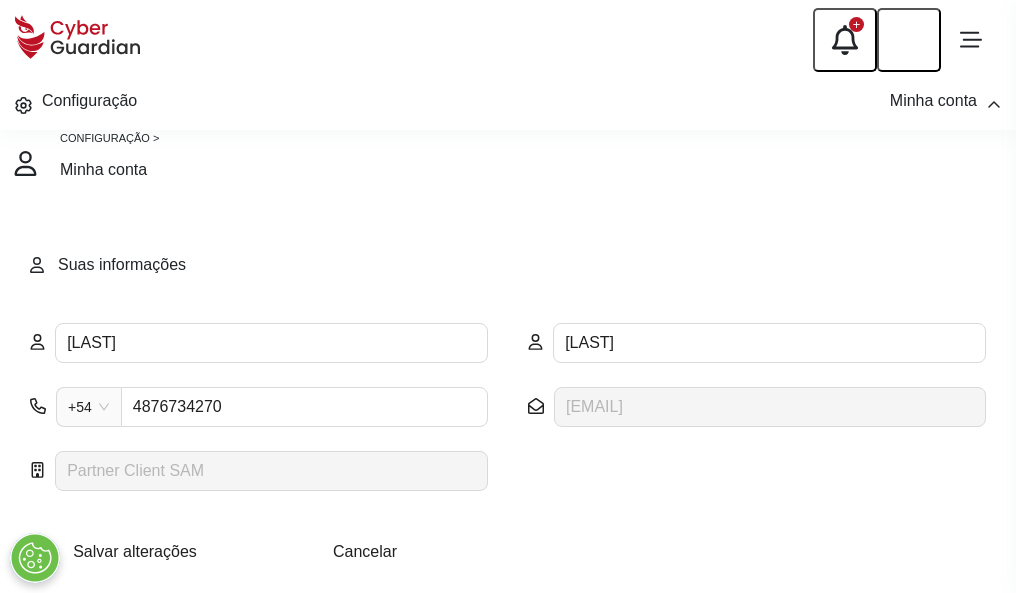 click on "Salvar alterações" at bounding box center (135, 551) 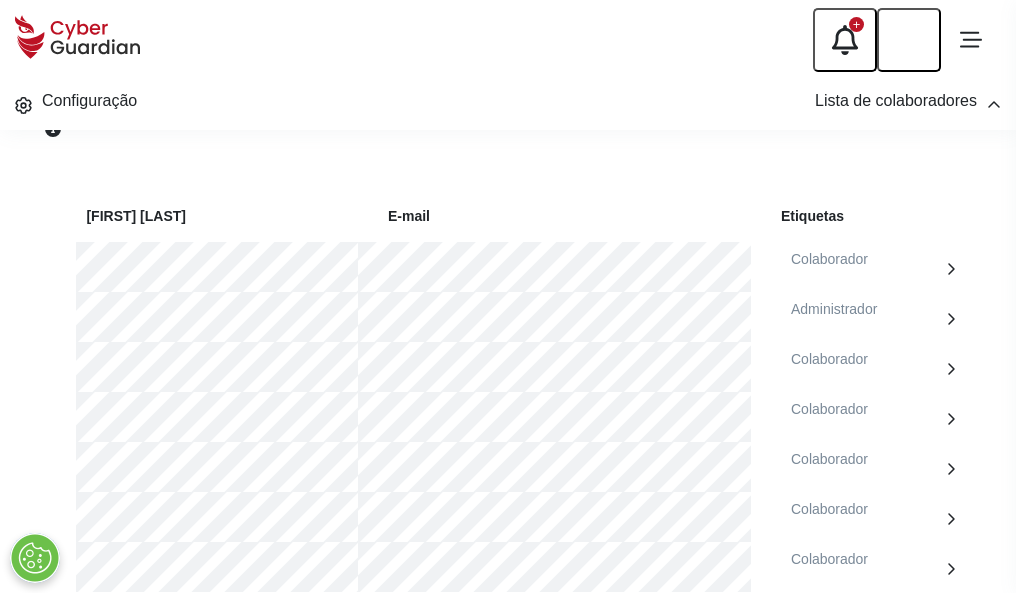 scroll, scrollTop: 856, scrollLeft: 0, axis: vertical 